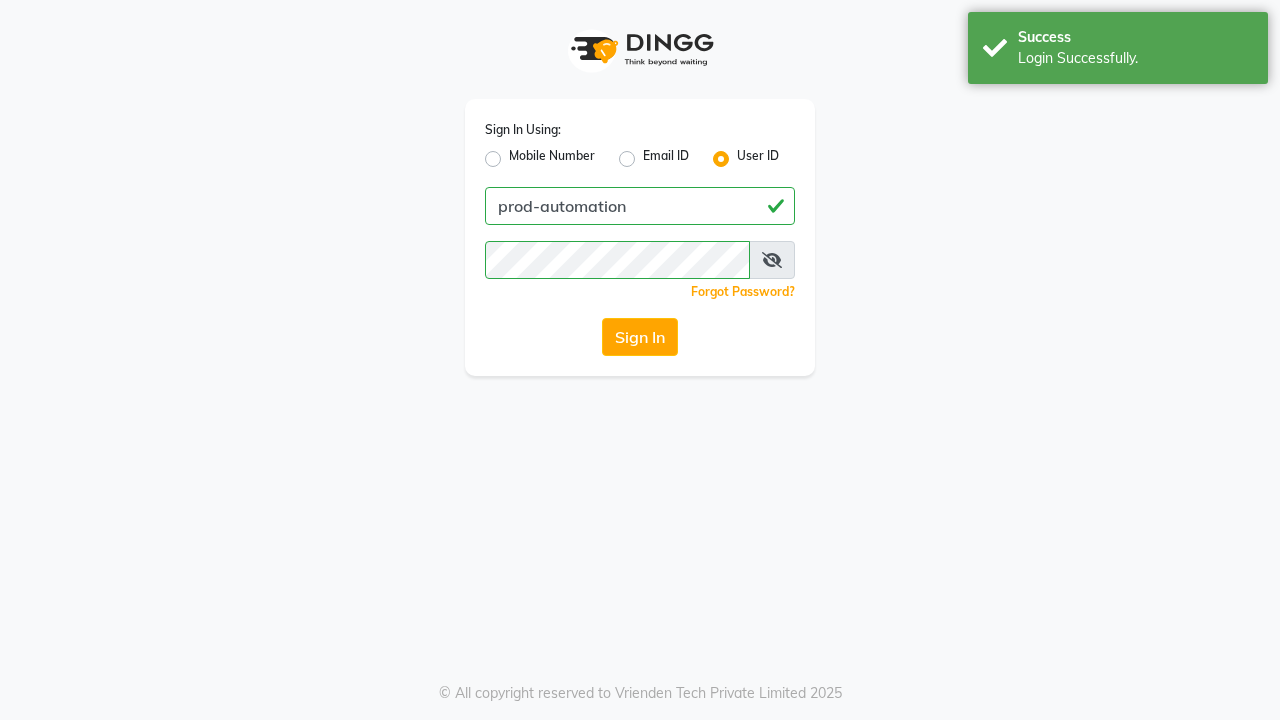 scroll, scrollTop: 0, scrollLeft: 0, axis: both 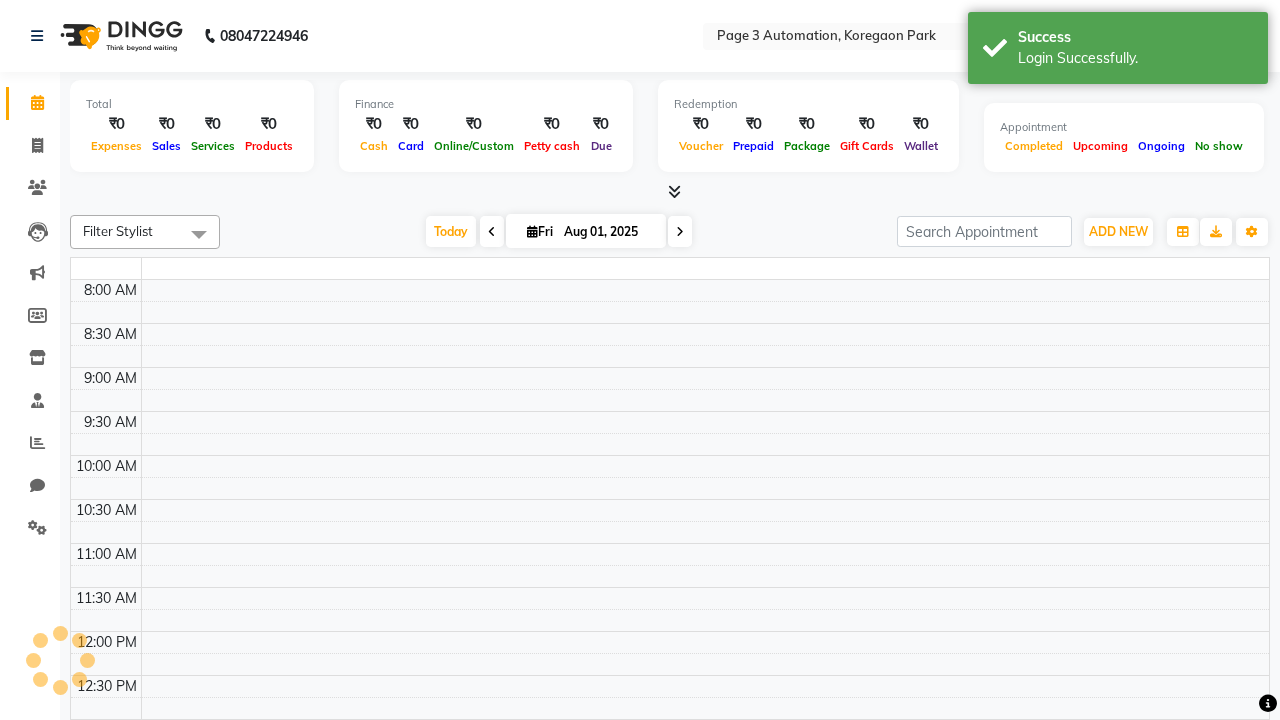 select on "en" 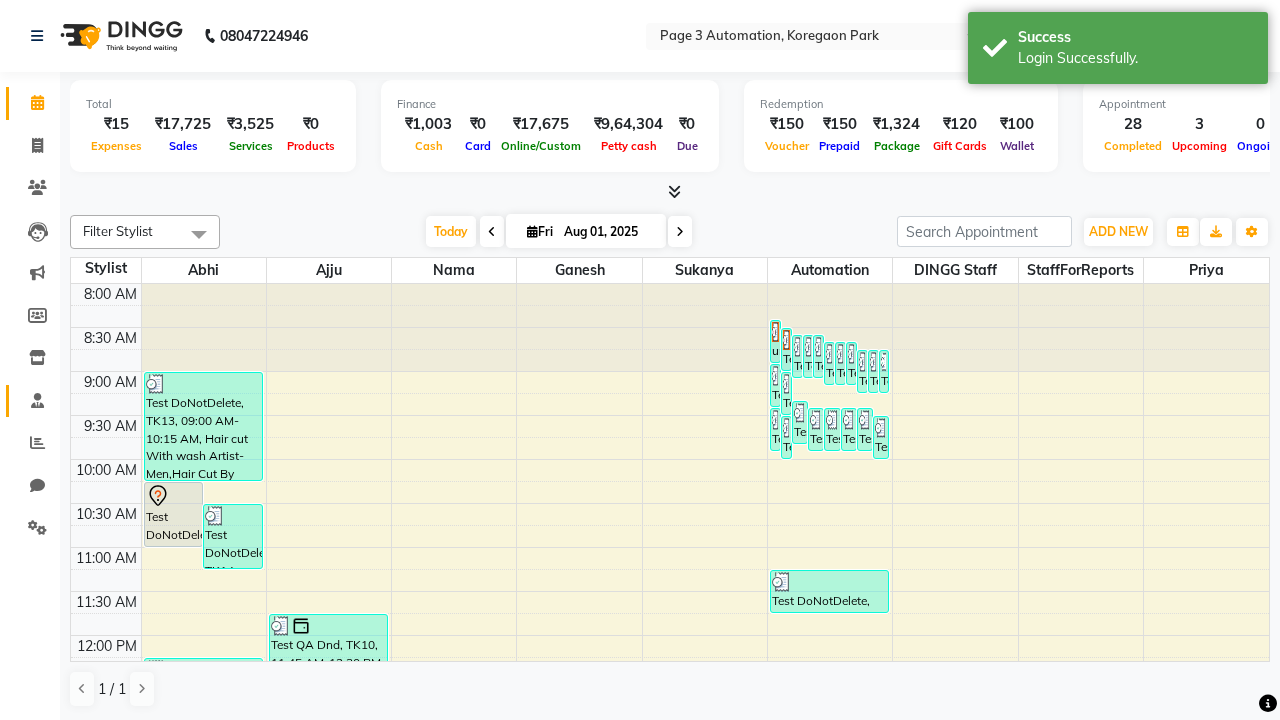 click 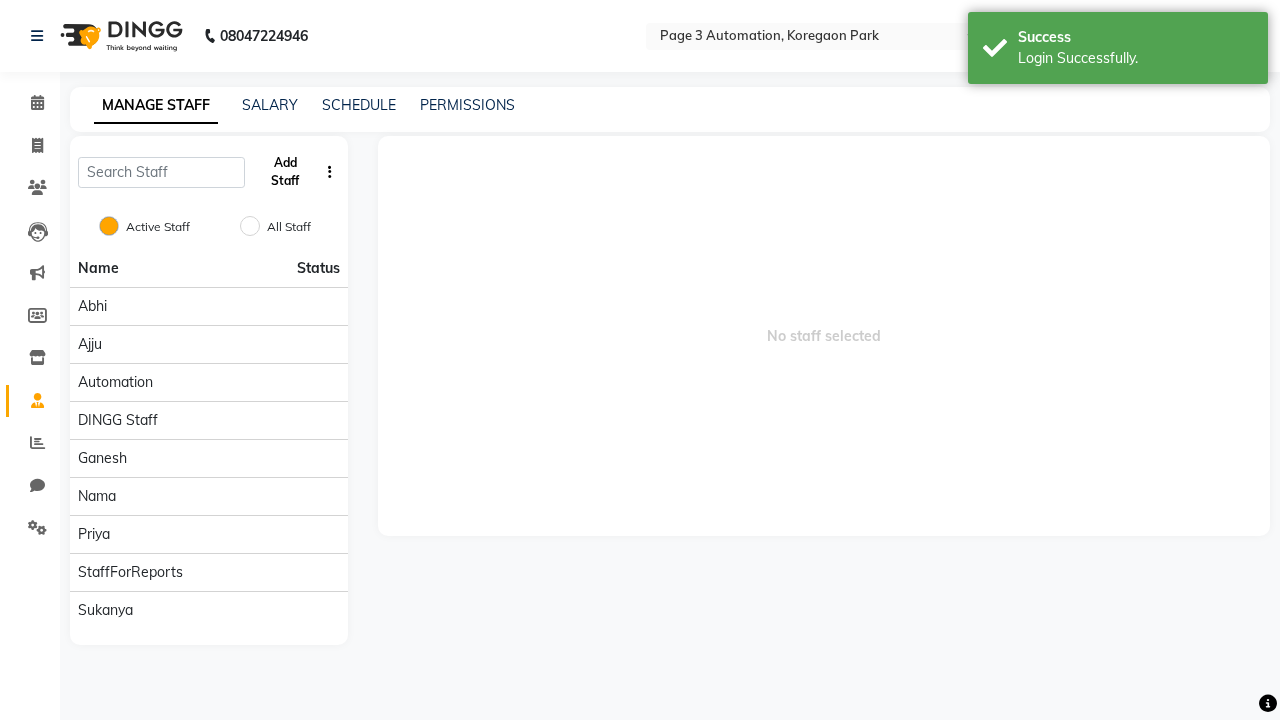 click on "Add Staff" 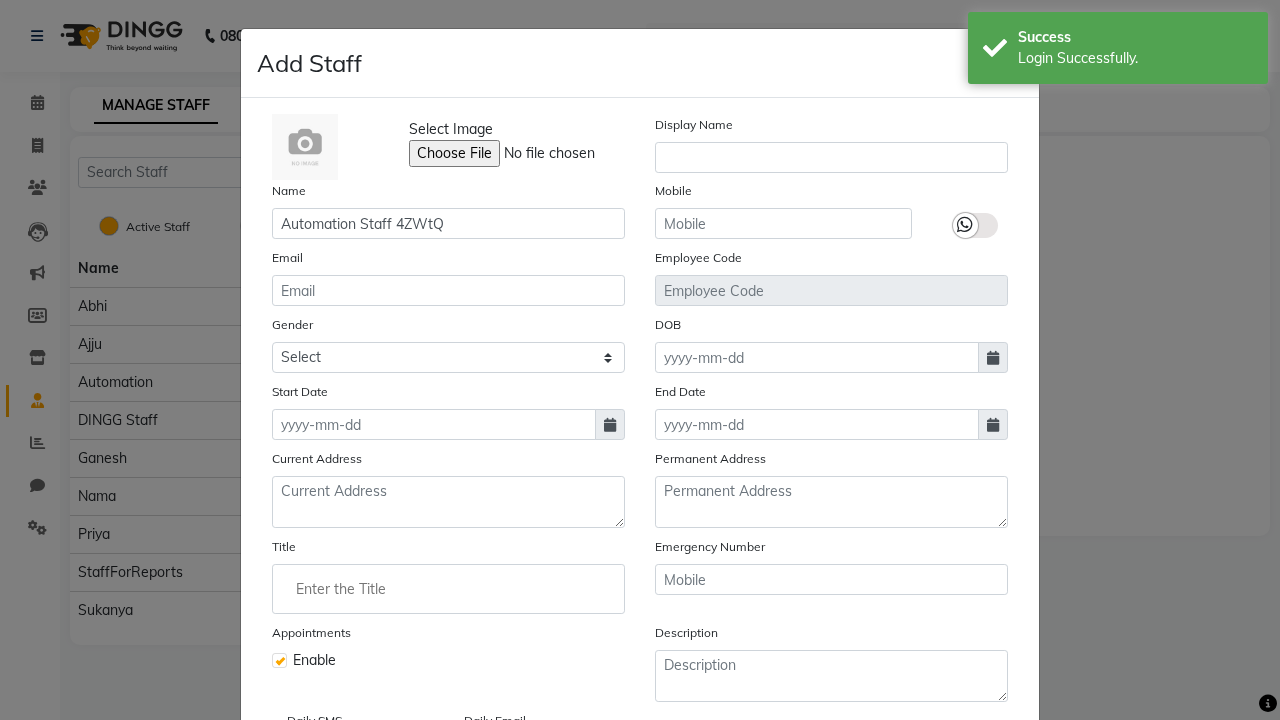 type on "Automation Staff 4ZWtQ" 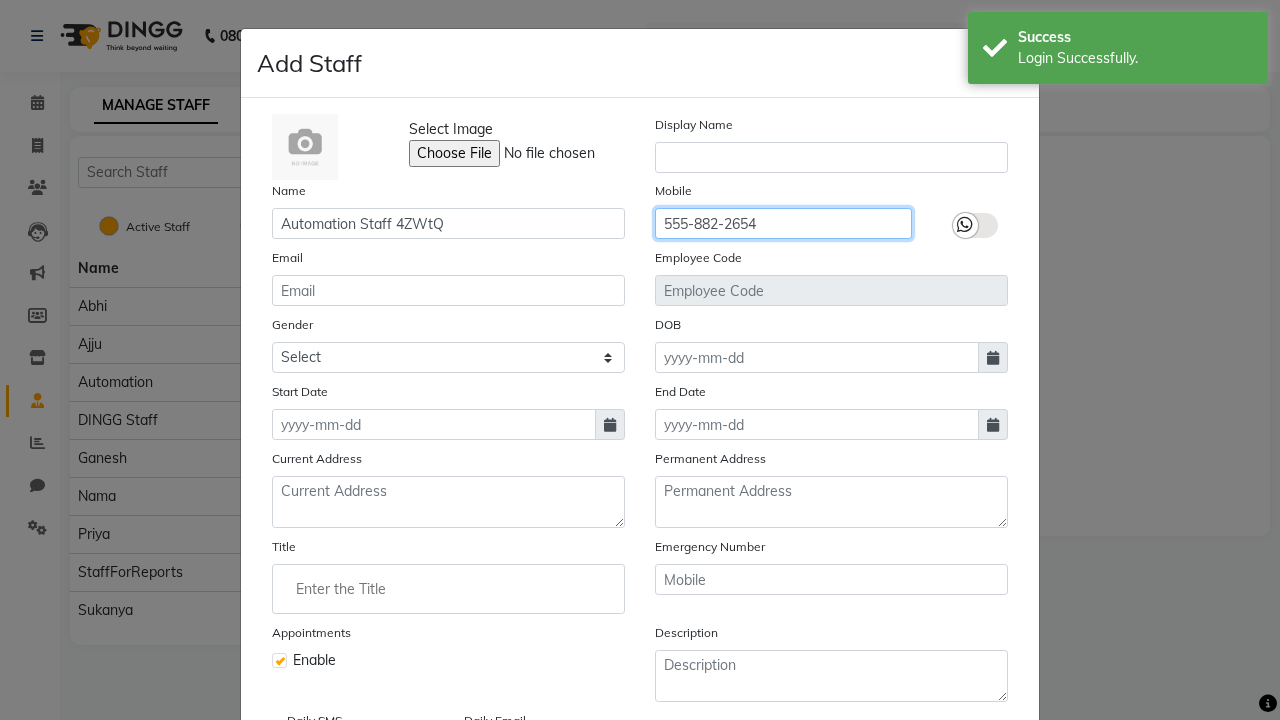 type on "555-882-2654" 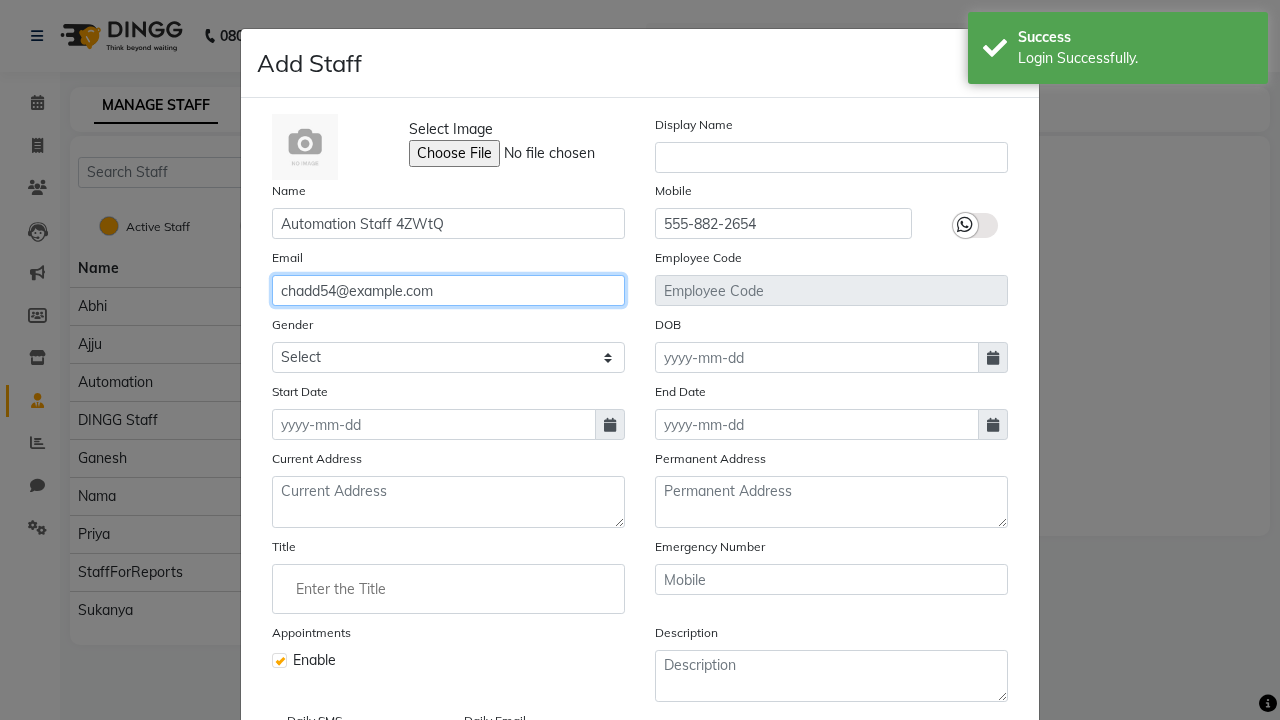 type on "chadd54@example.com" 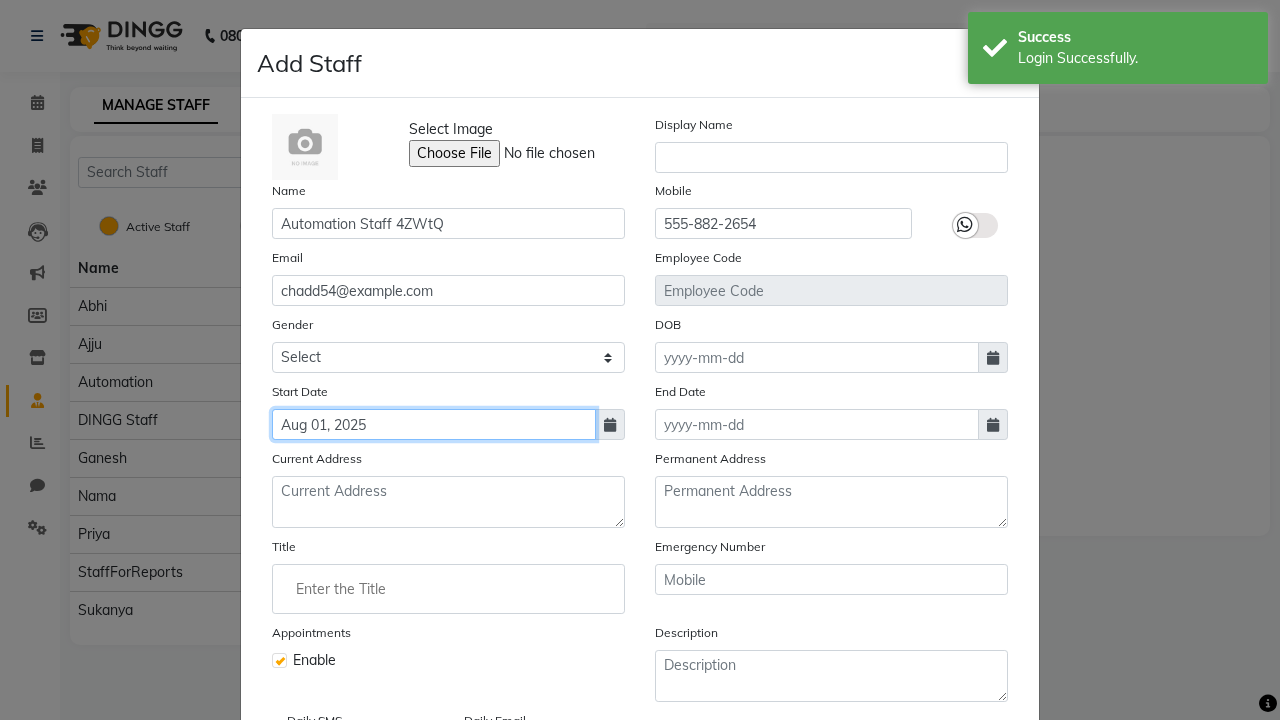 type on "Aug 01, 2025" 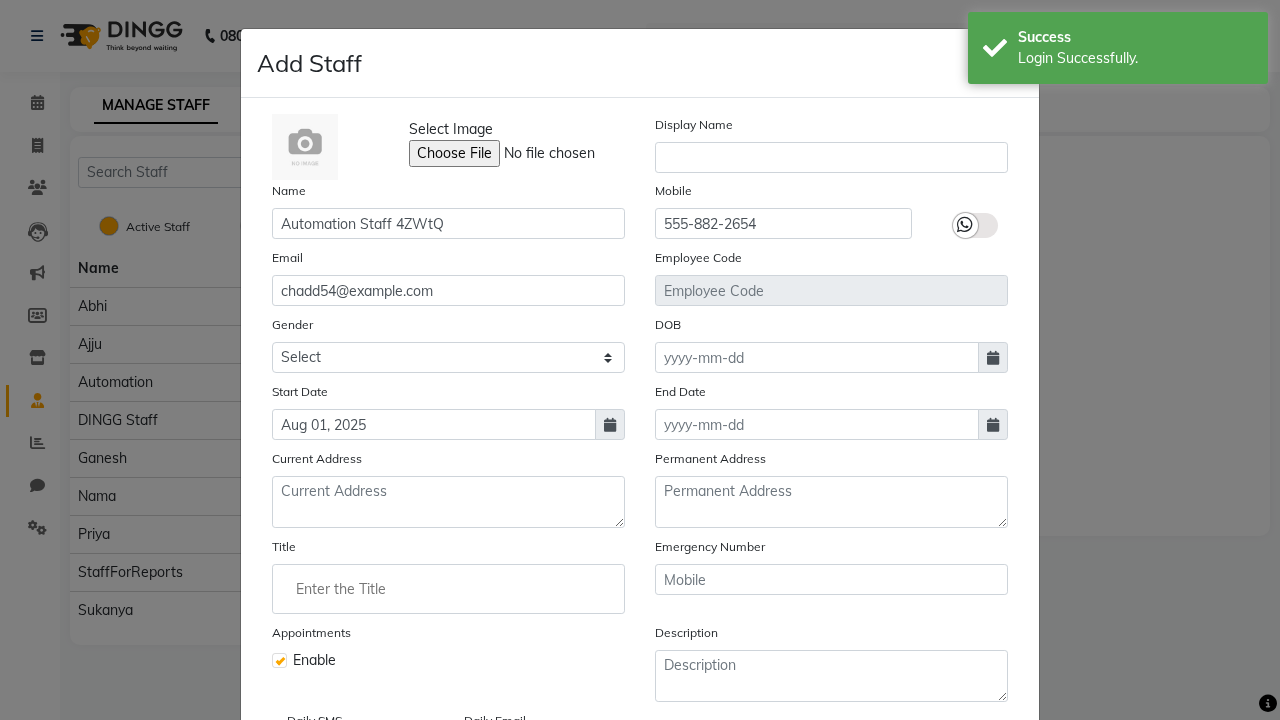 click on "Save" at bounding box center (988, 814) 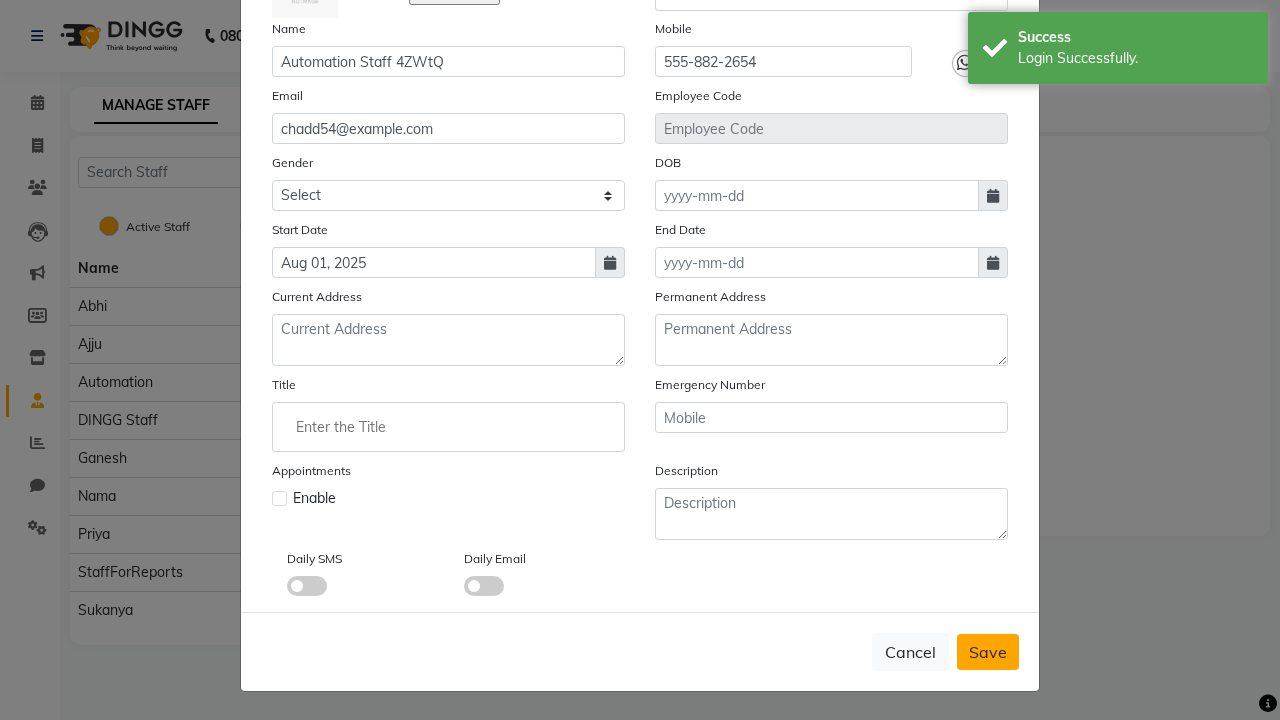 type 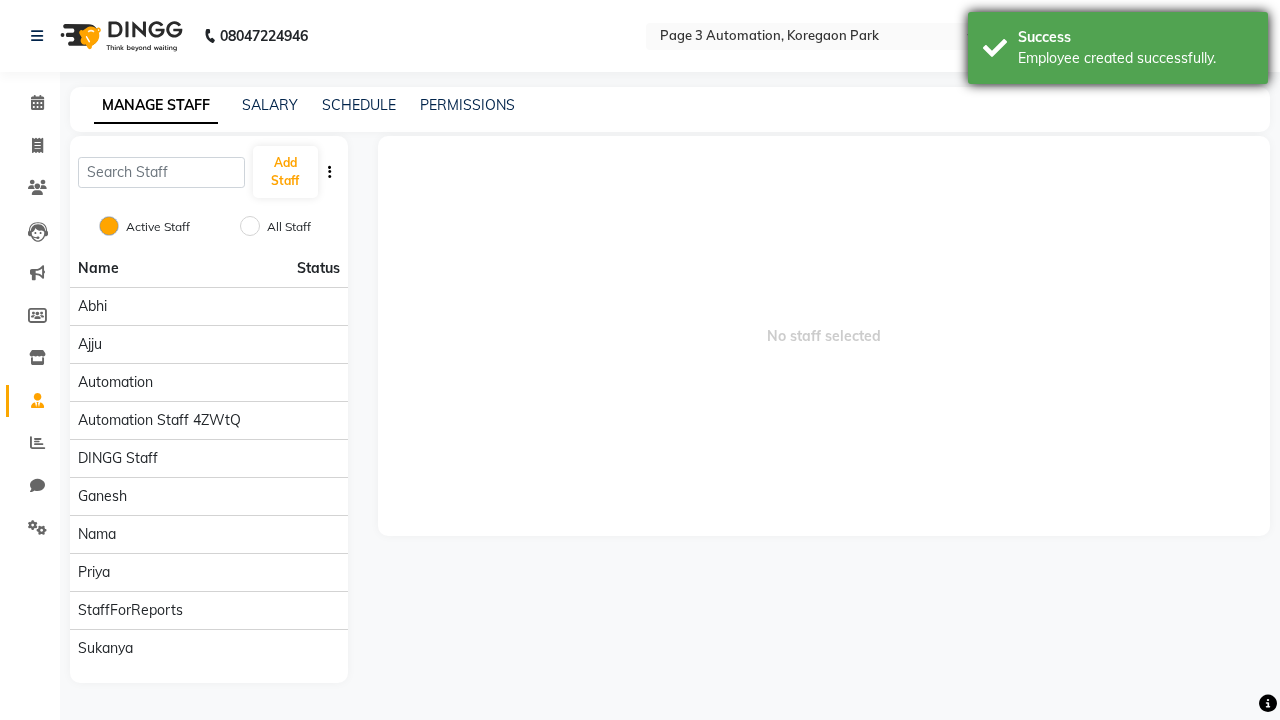 click on "Employee created successfully." at bounding box center (1135, 58) 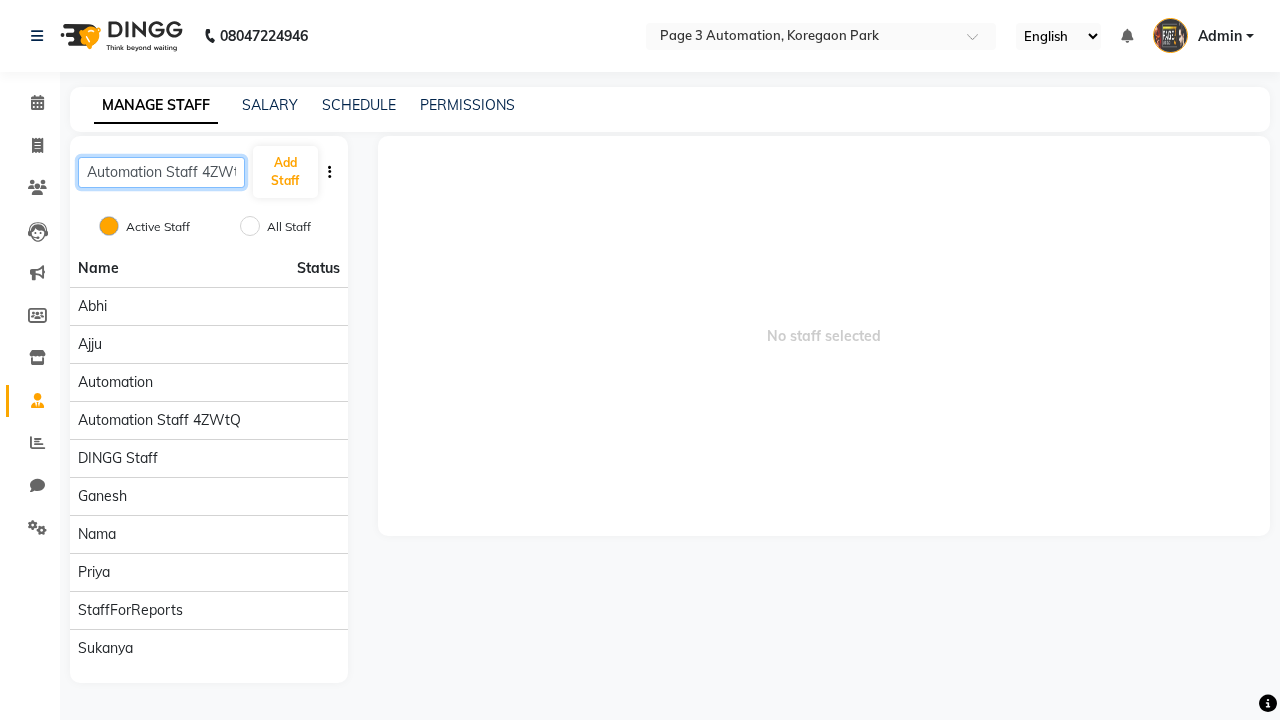 scroll, scrollTop: 0, scrollLeft: 14, axis: horizontal 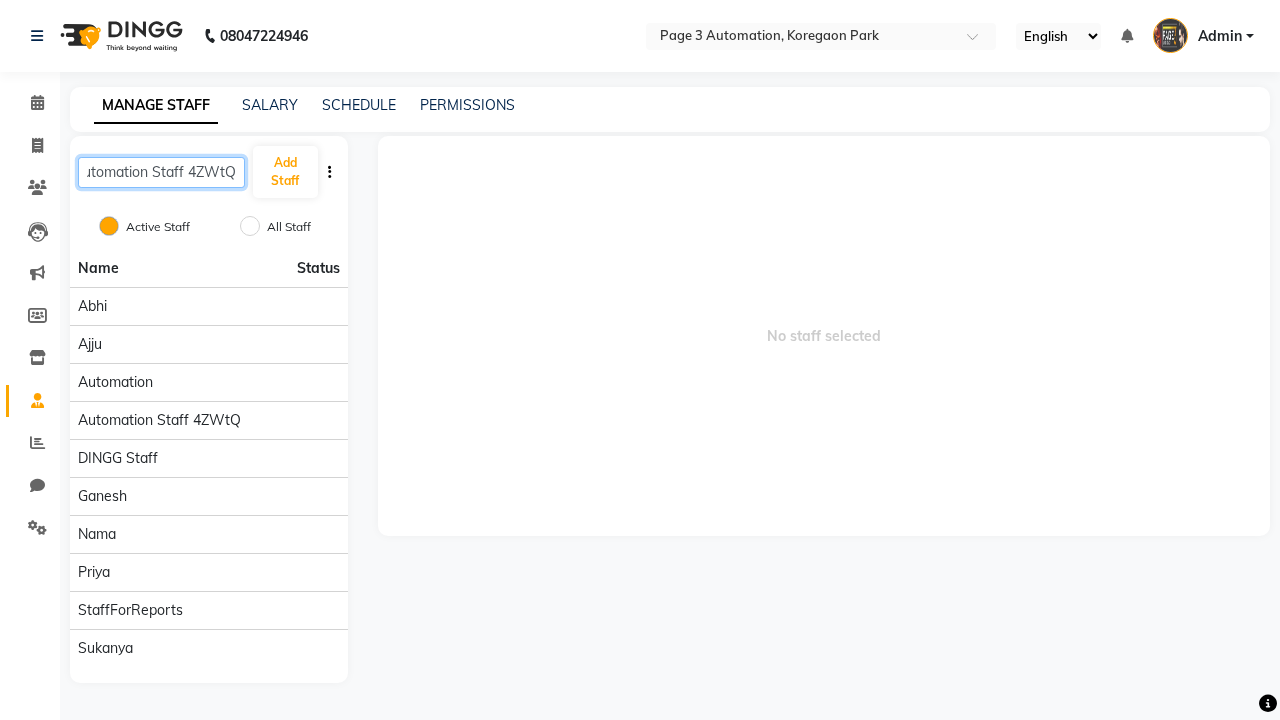 type on "Automation Staff 4ZWtQ" 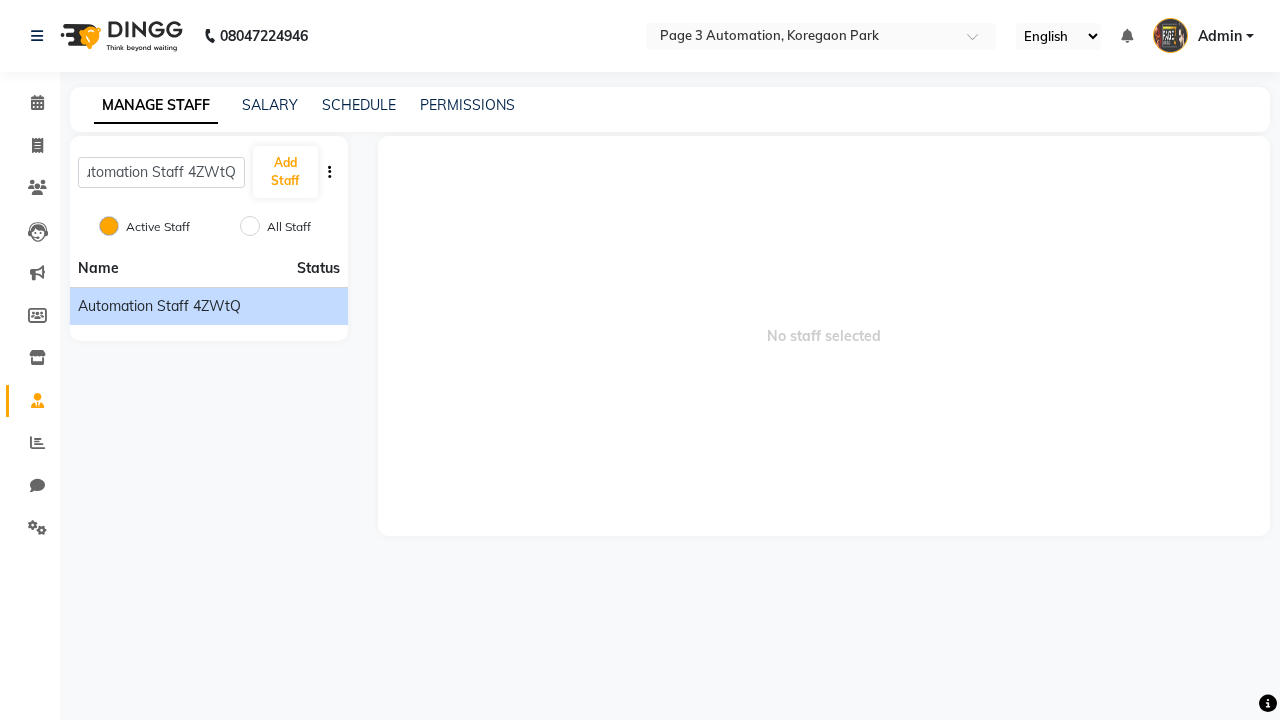 click on "Automation Staff 4ZWtQ" 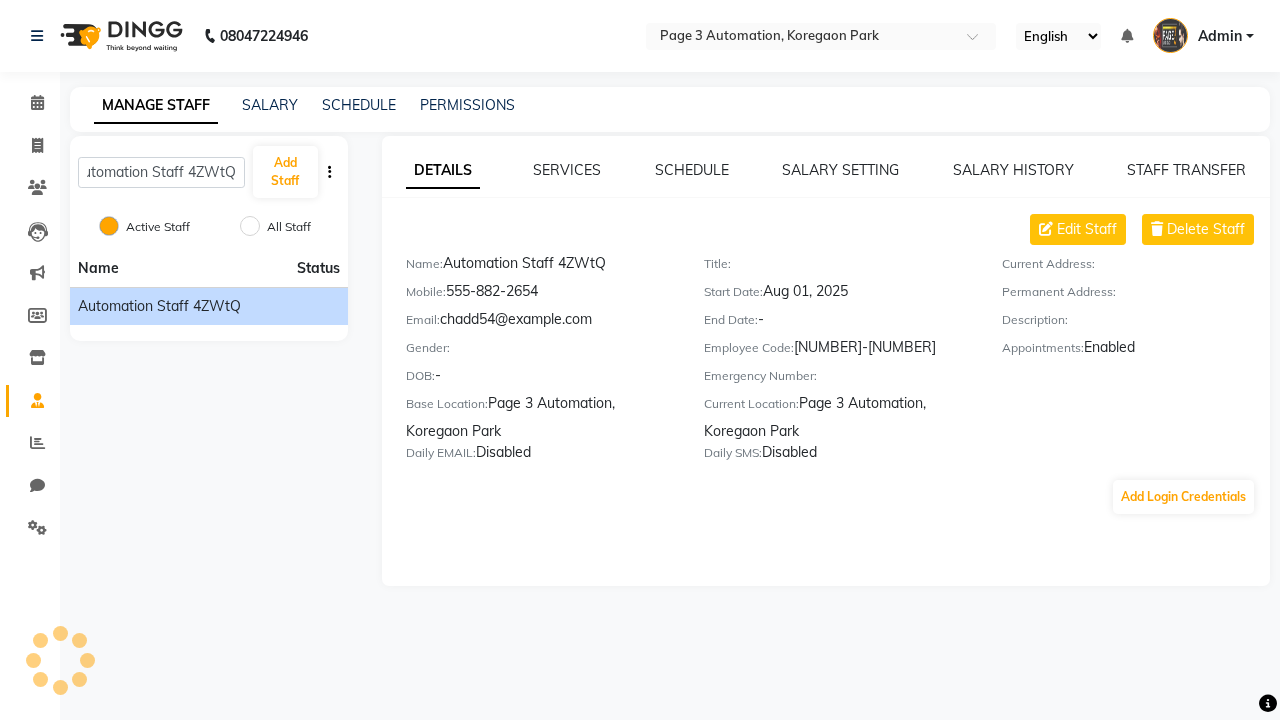 scroll, scrollTop: 0, scrollLeft: 0, axis: both 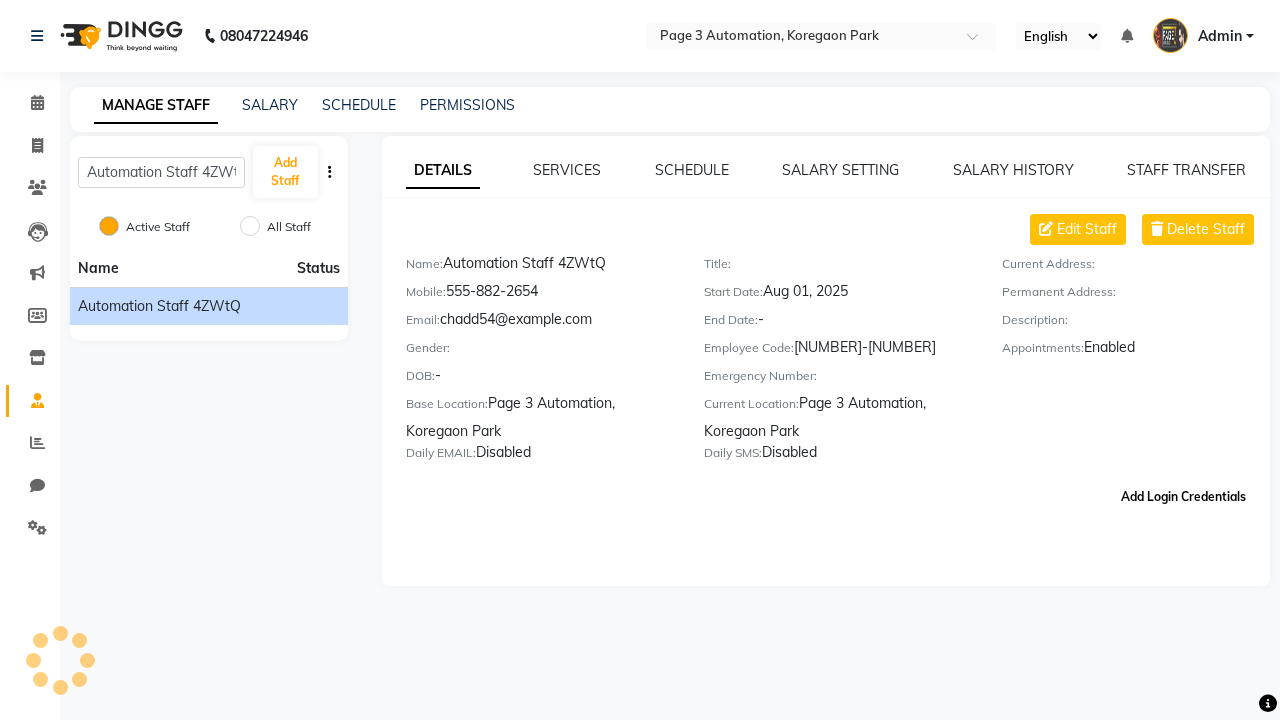 click on "Add Login Credentials" 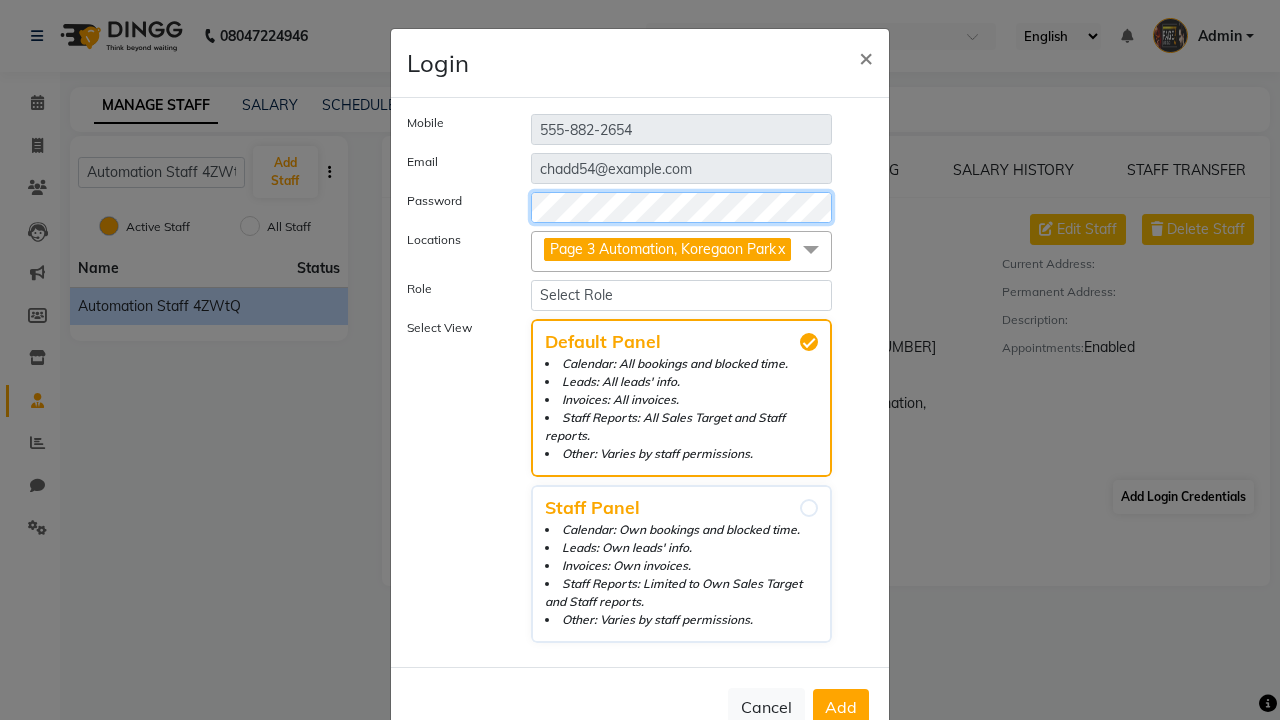 select on "4595" 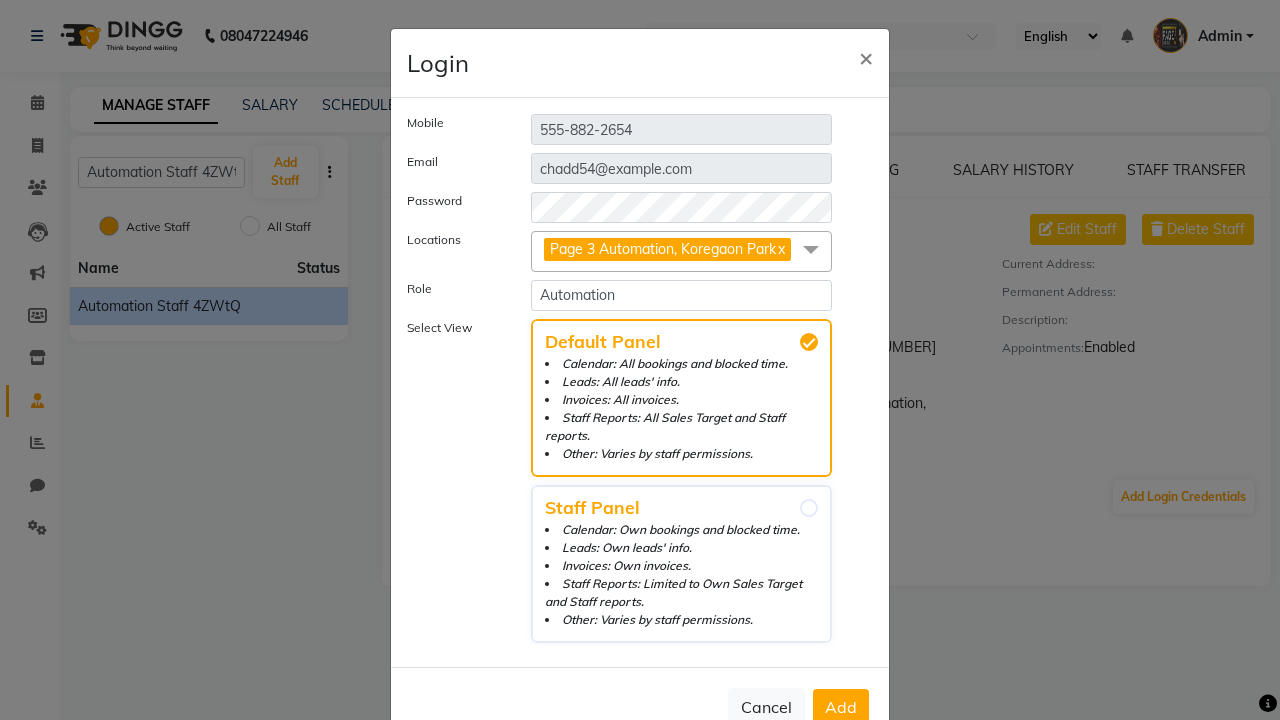 click on "Add" 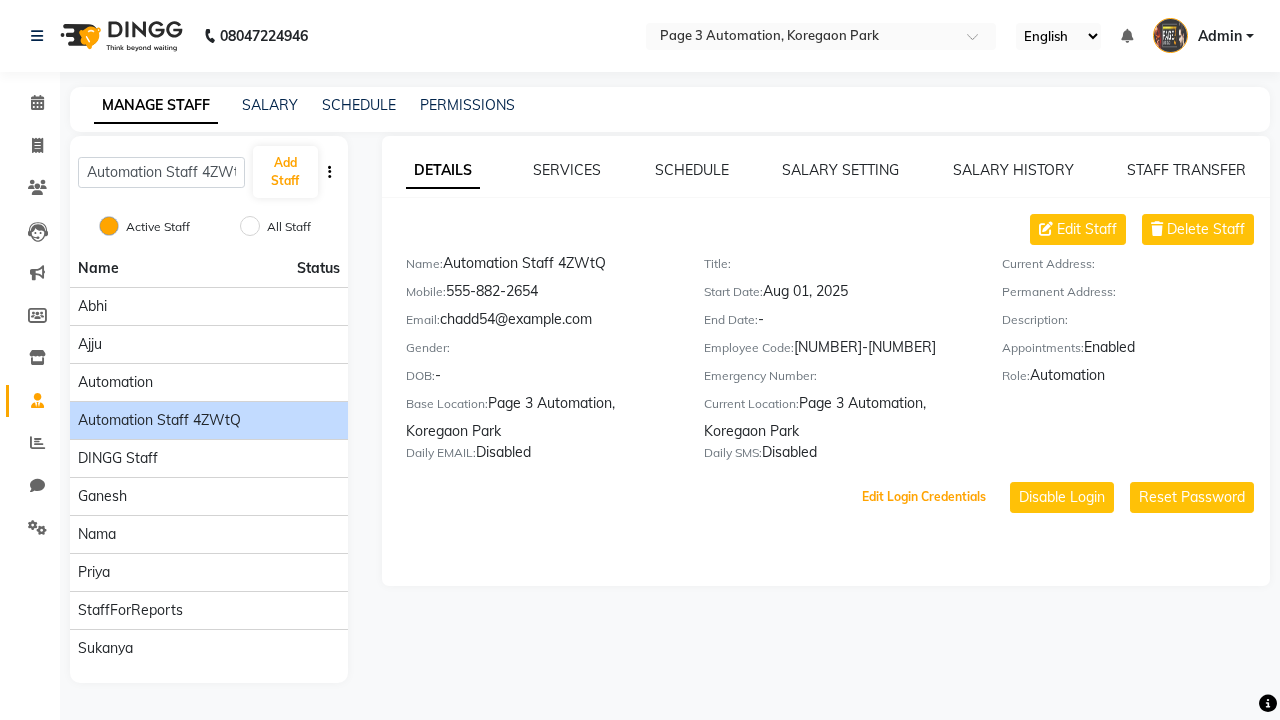scroll, scrollTop: 0, scrollLeft: 0, axis: both 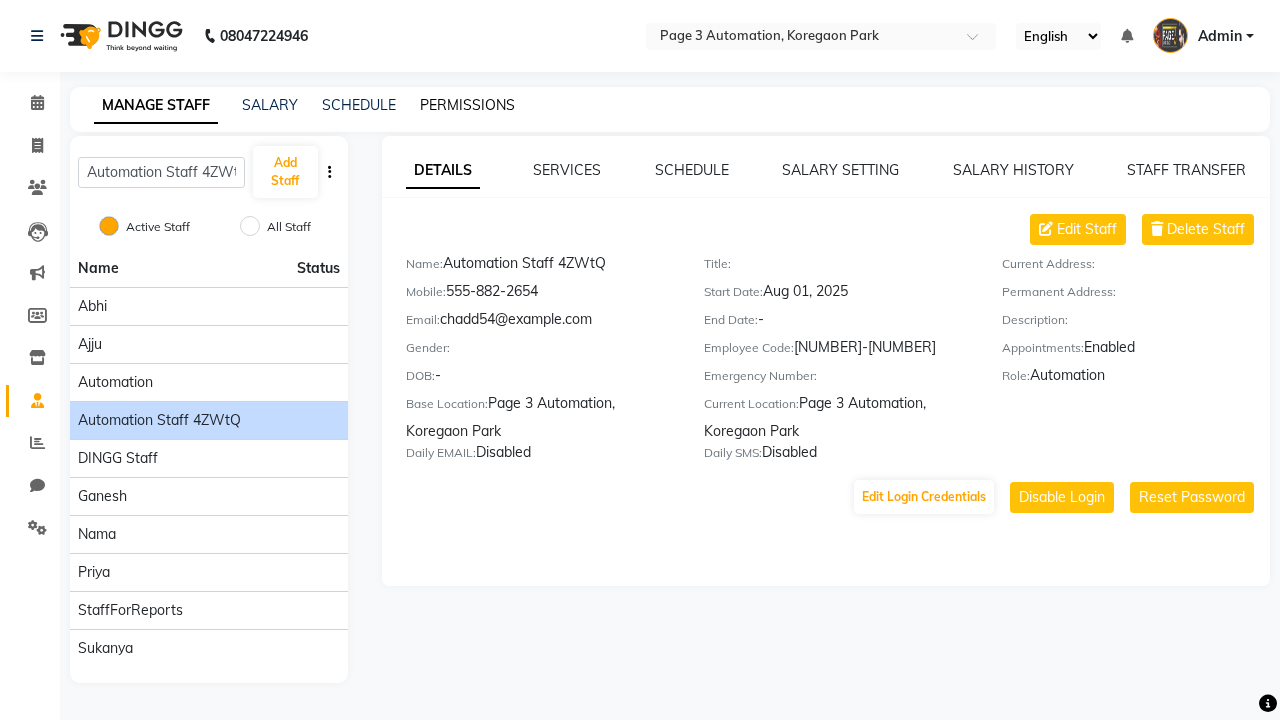 click on "PERMISSIONS" 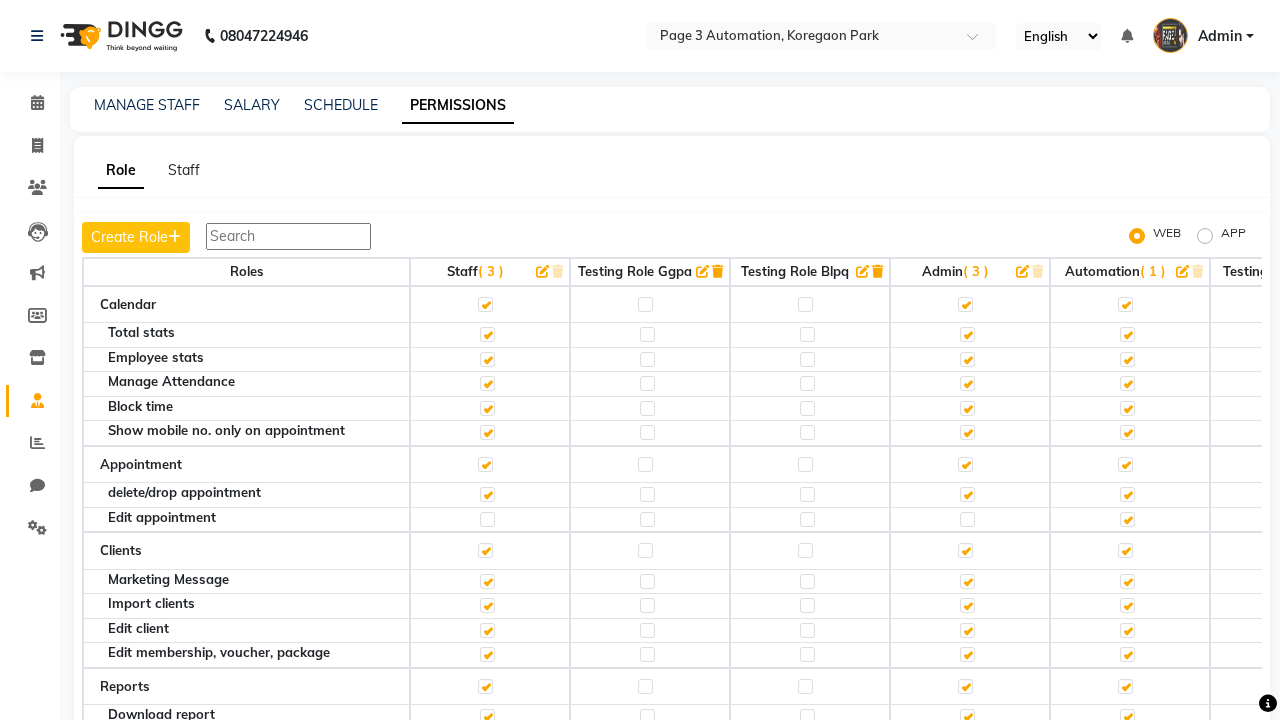 click 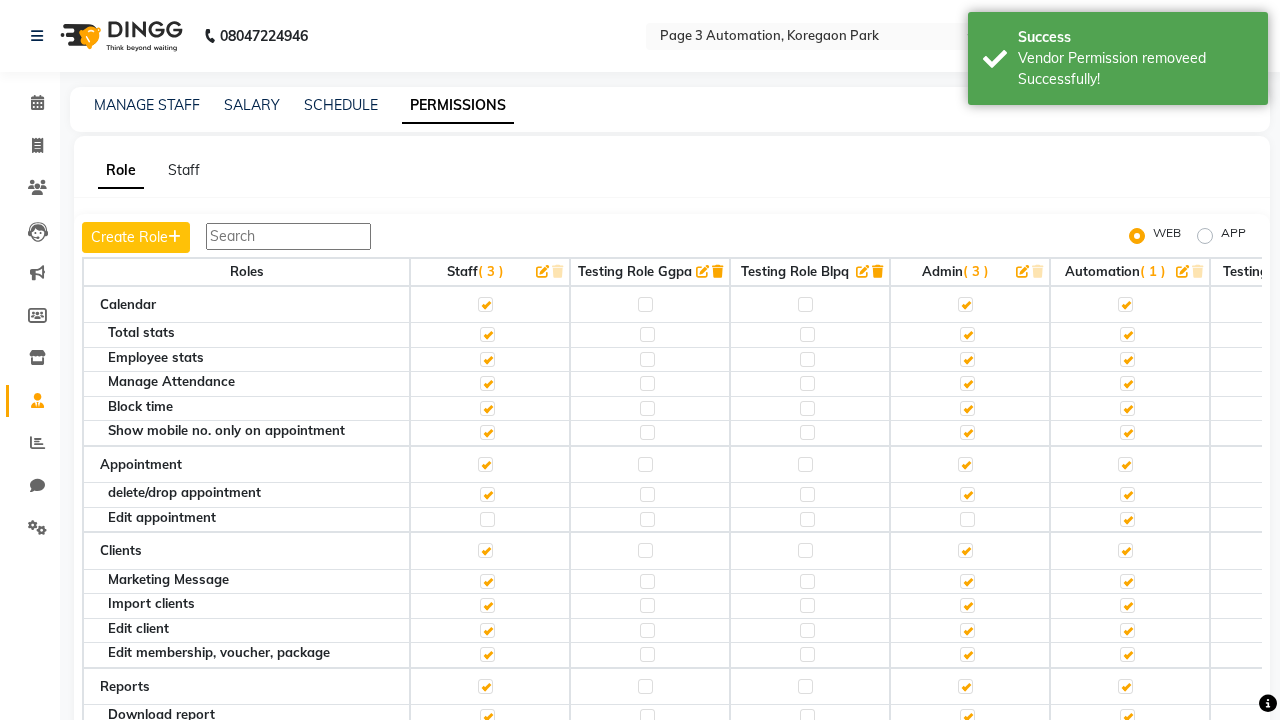 scroll, scrollTop: 1724, scrollLeft: 0, axis: vertical 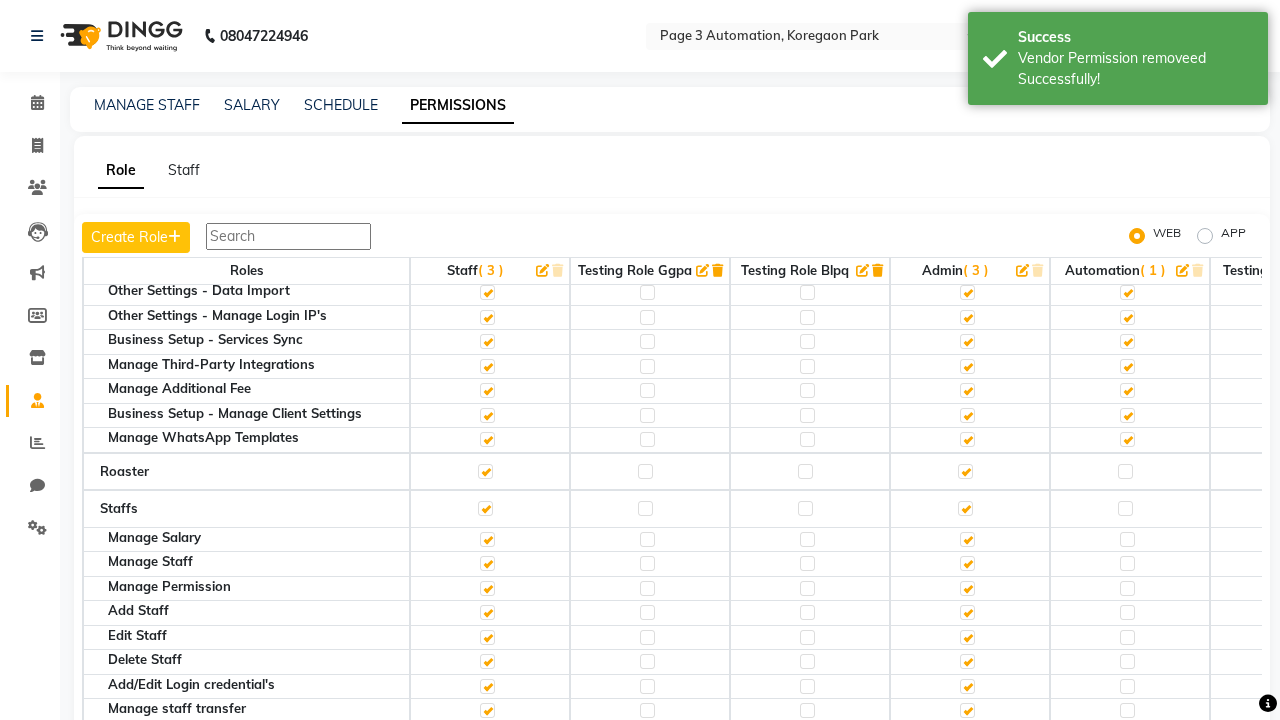 click 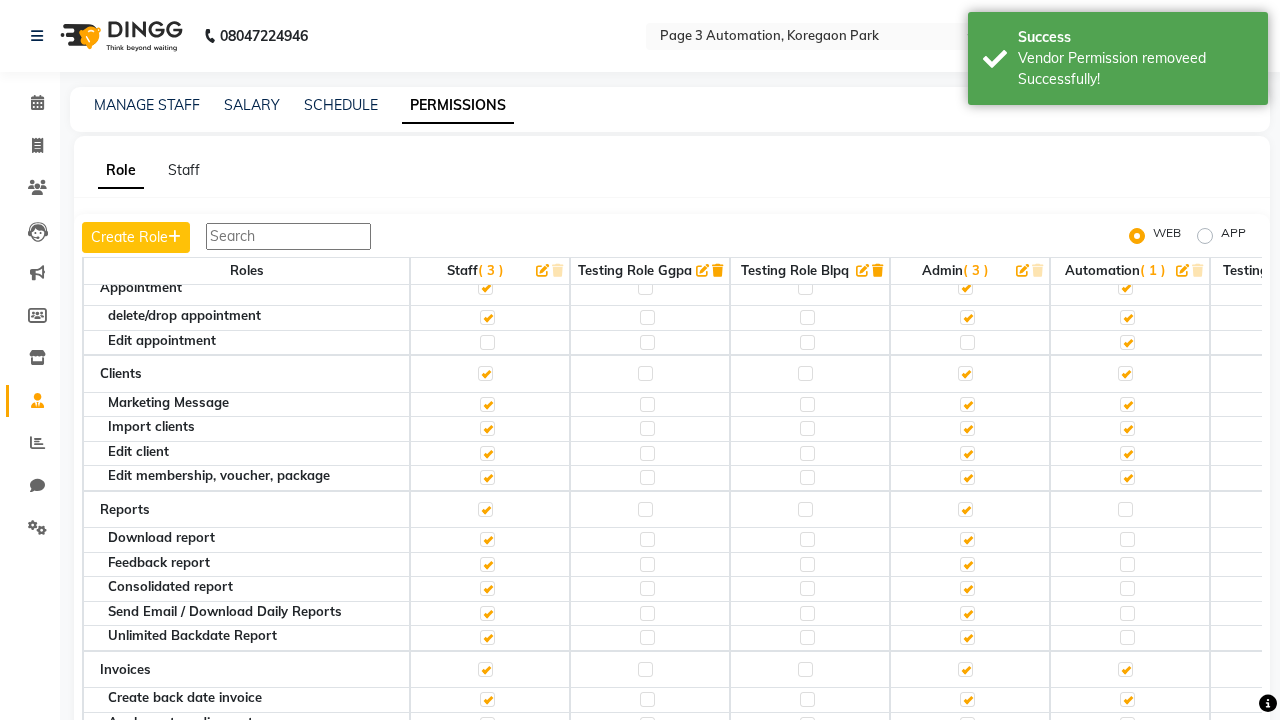 click 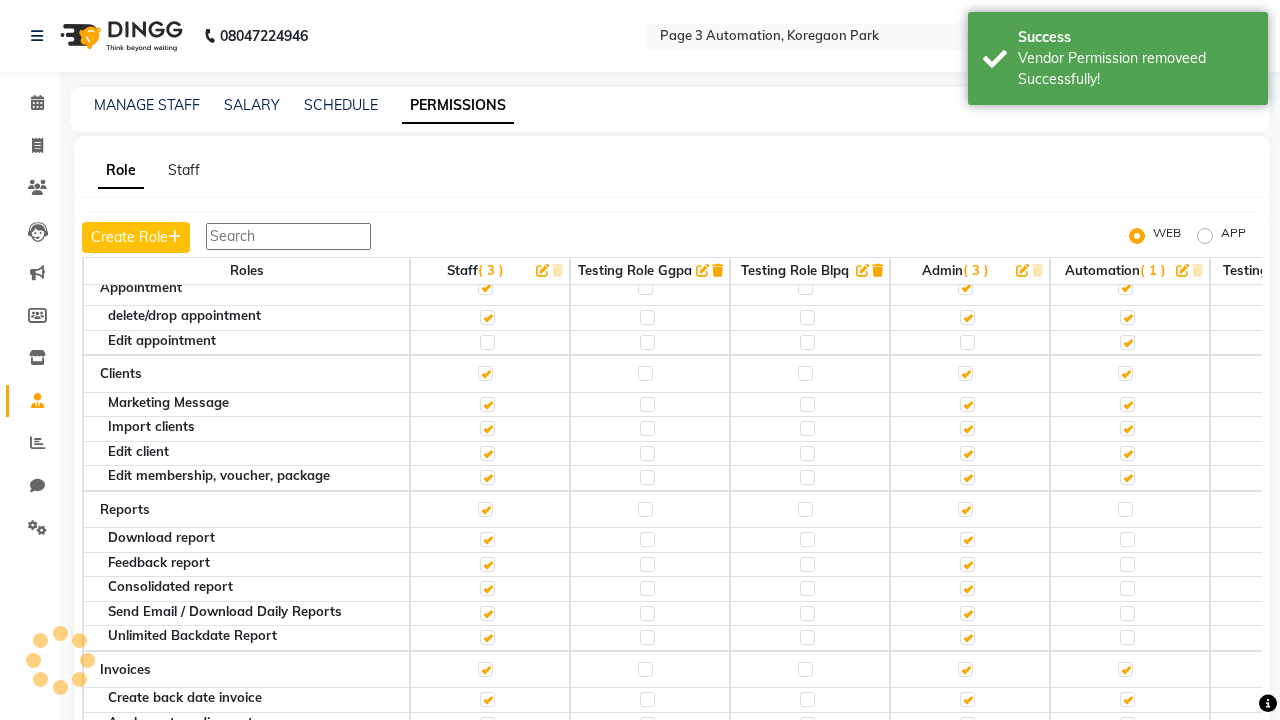 scroll, scrollTop: 742, scrollLeft: 0, axis: vertical 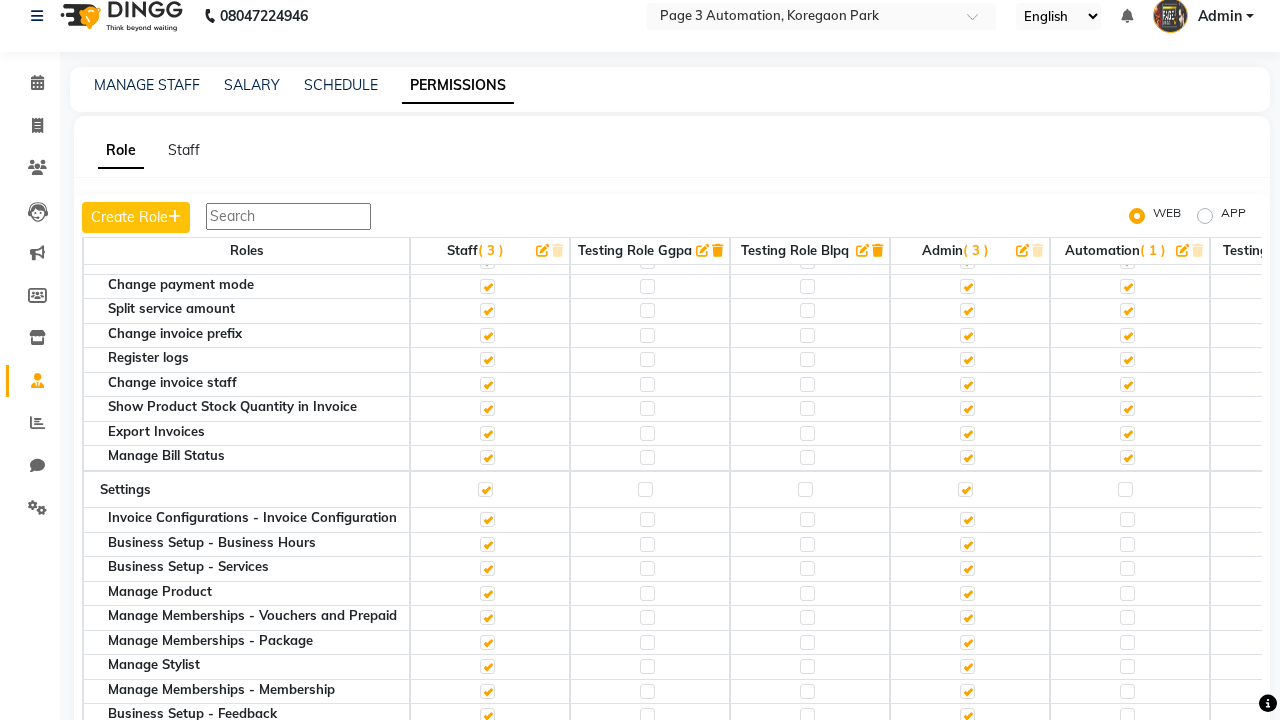 click on "Admin" at bounding box center (1220, 16) 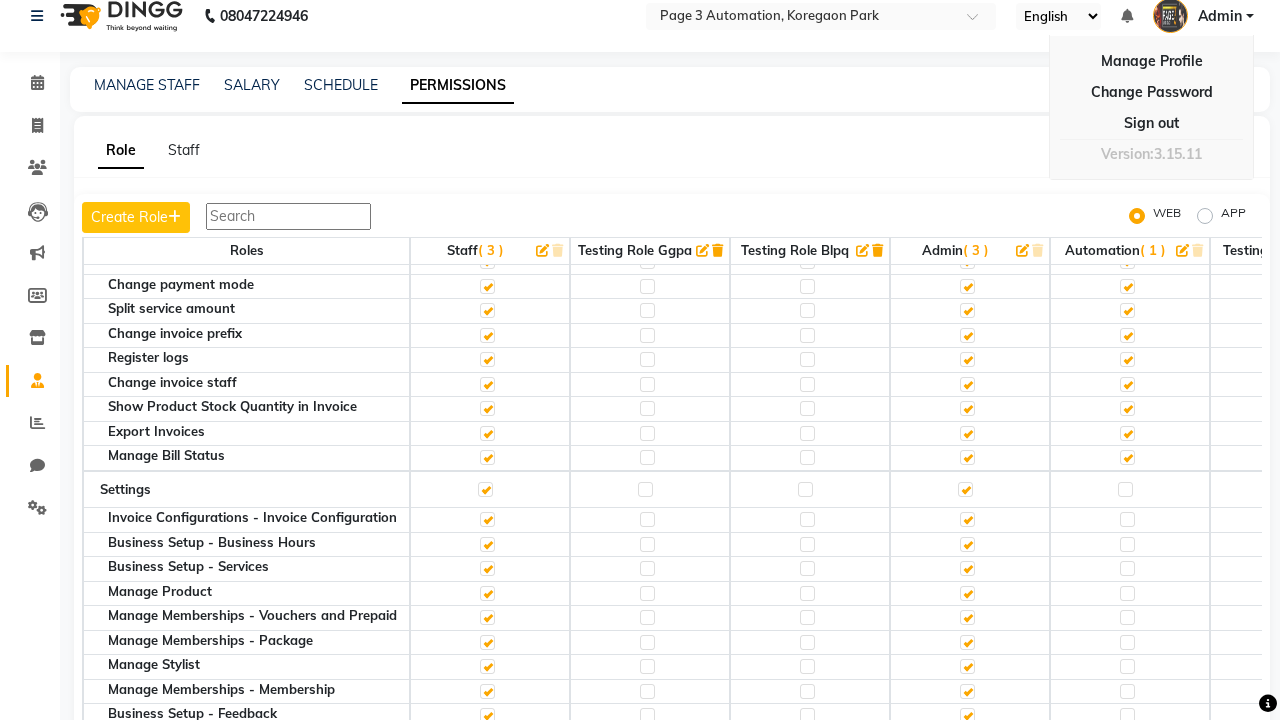 scroll, scrollTop: 19, scrollLeft: 0, axis: vertical 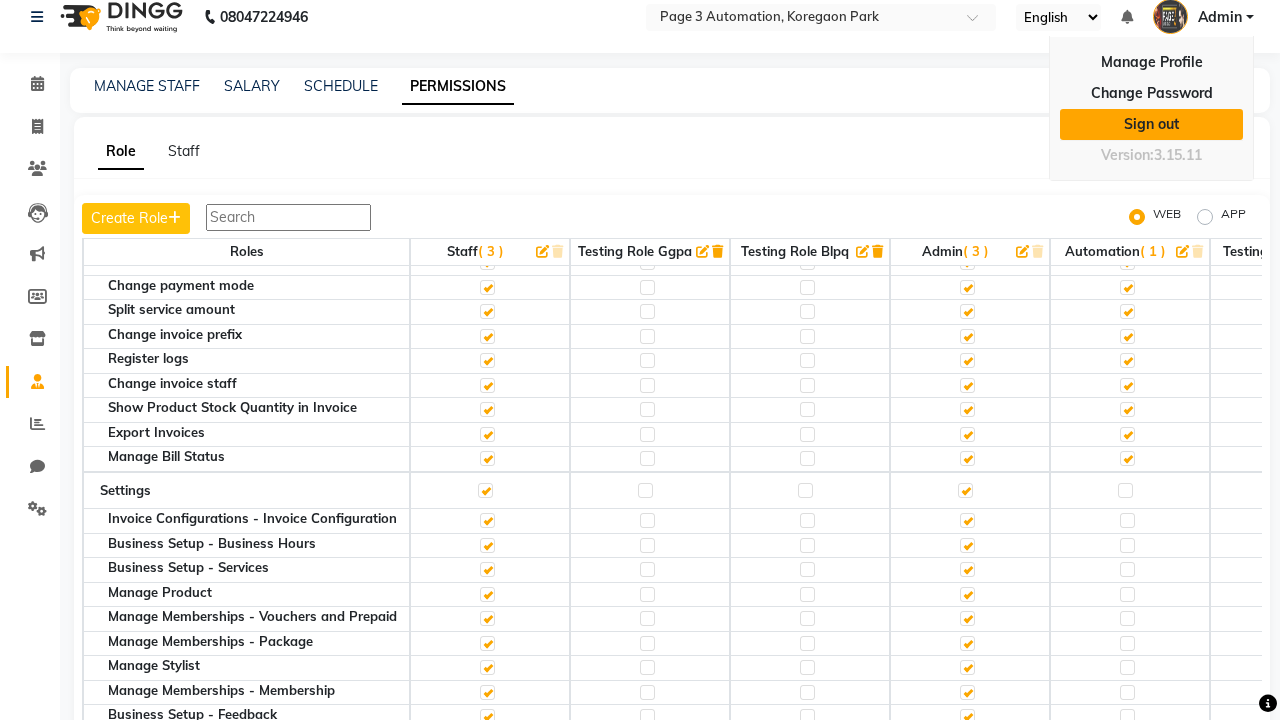 click on "Sign out" at bounding box center [1151, 124] 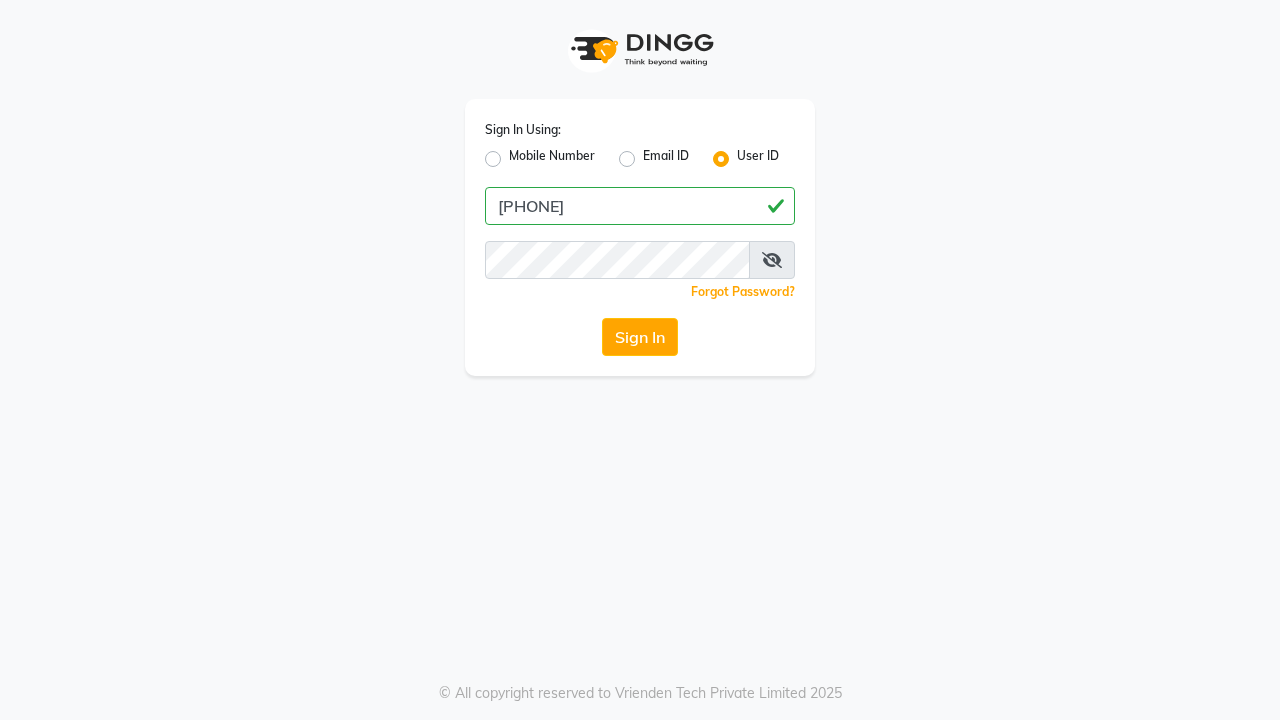 scroll, scrollTop: 0, scrollLeft: 0, axis: both 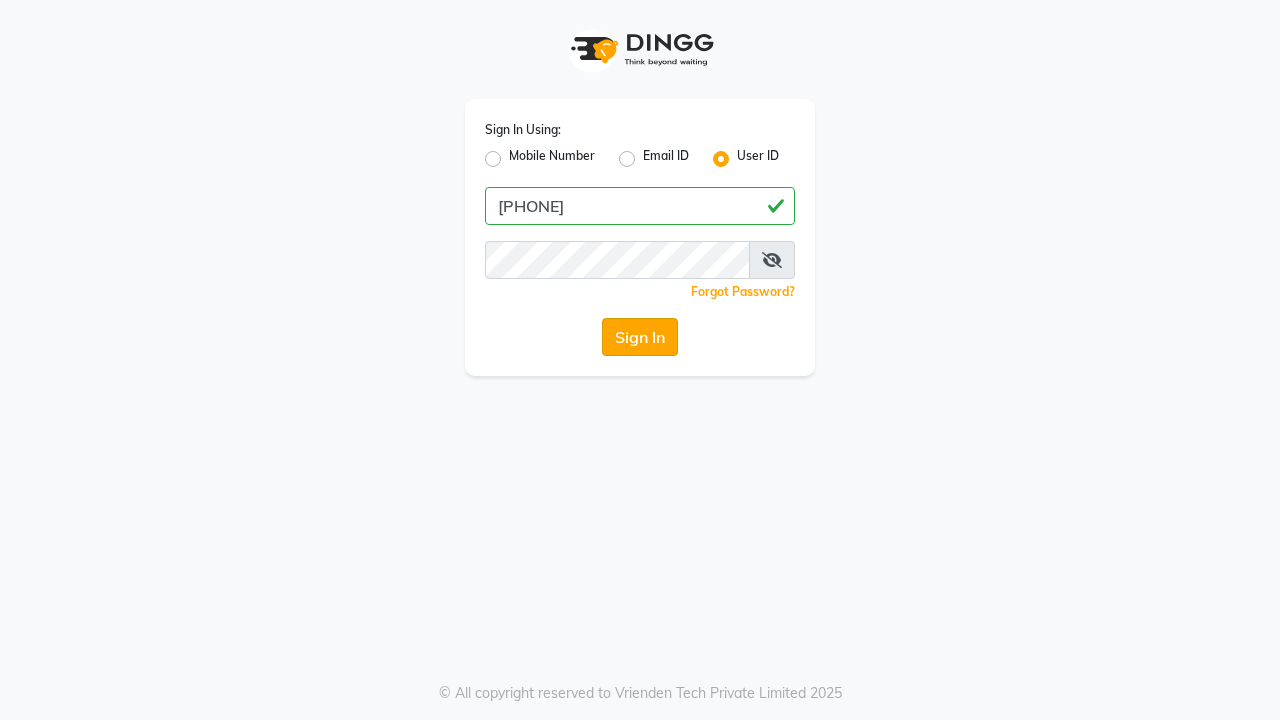 click on "Sign In" 